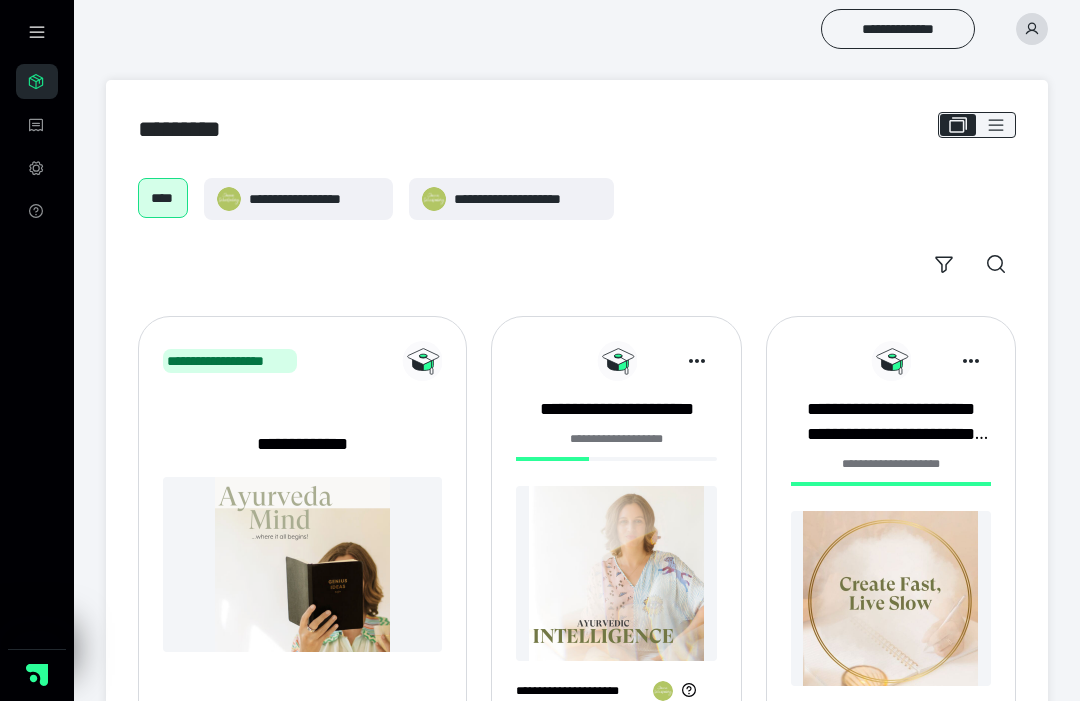 scroll, scrollTop: 0, scrollLeft: 0, axis: both 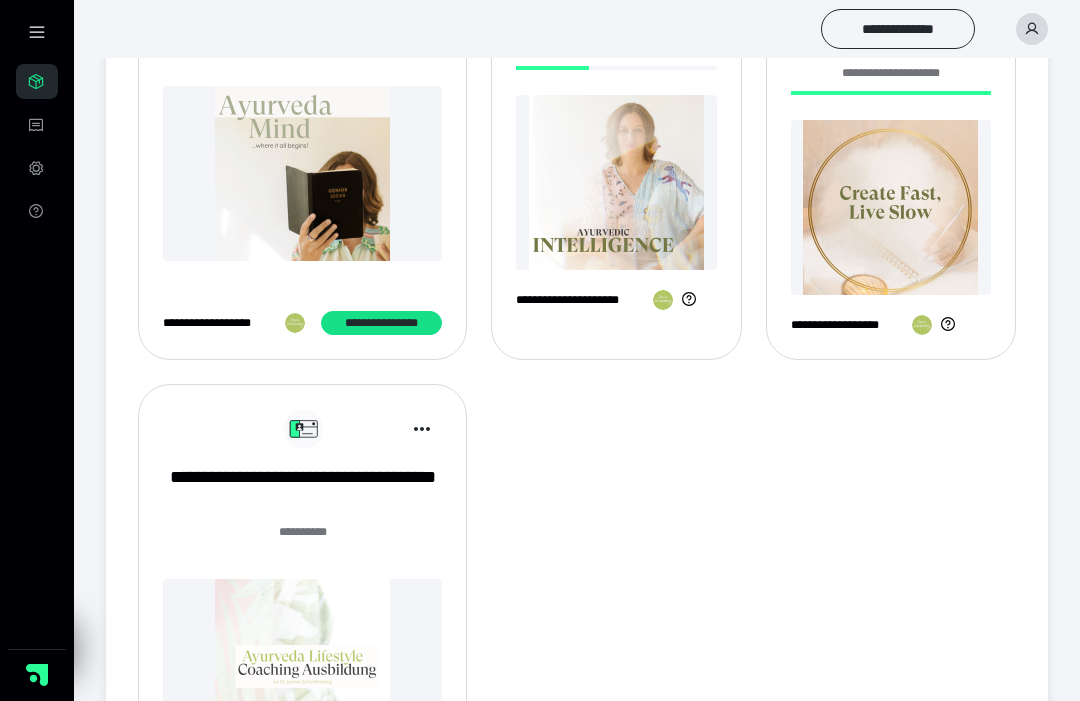 click on "*******   **" at bounding box center (302, 543) 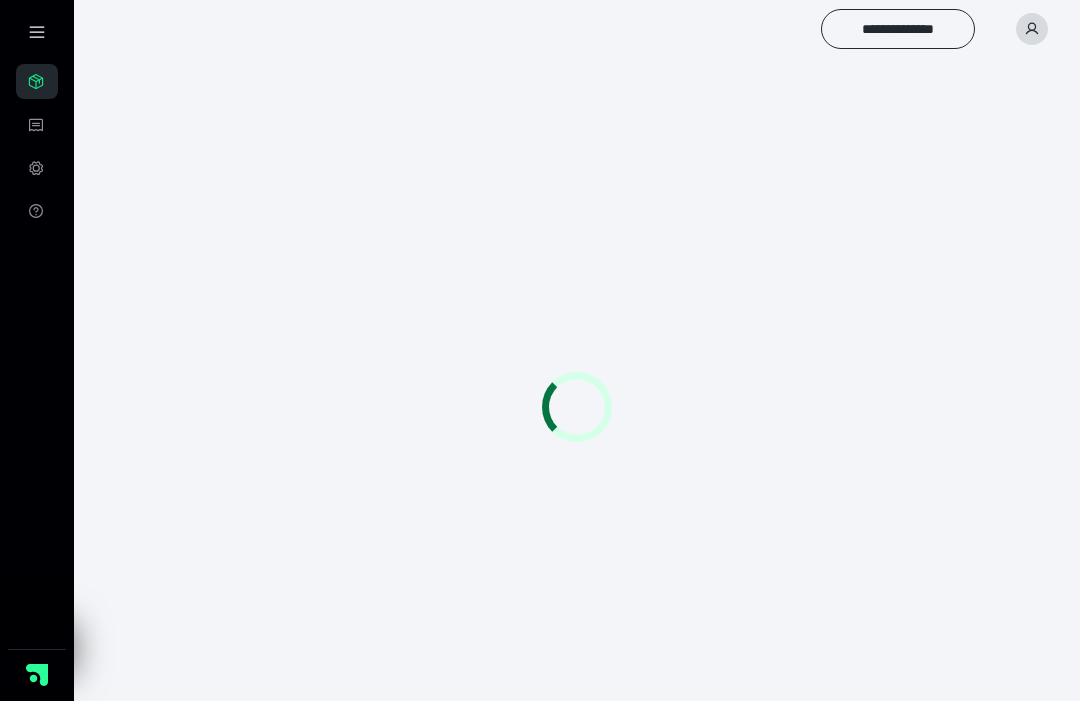 scroll, scrollTop: 0, scrollLeft: 0, axis: both 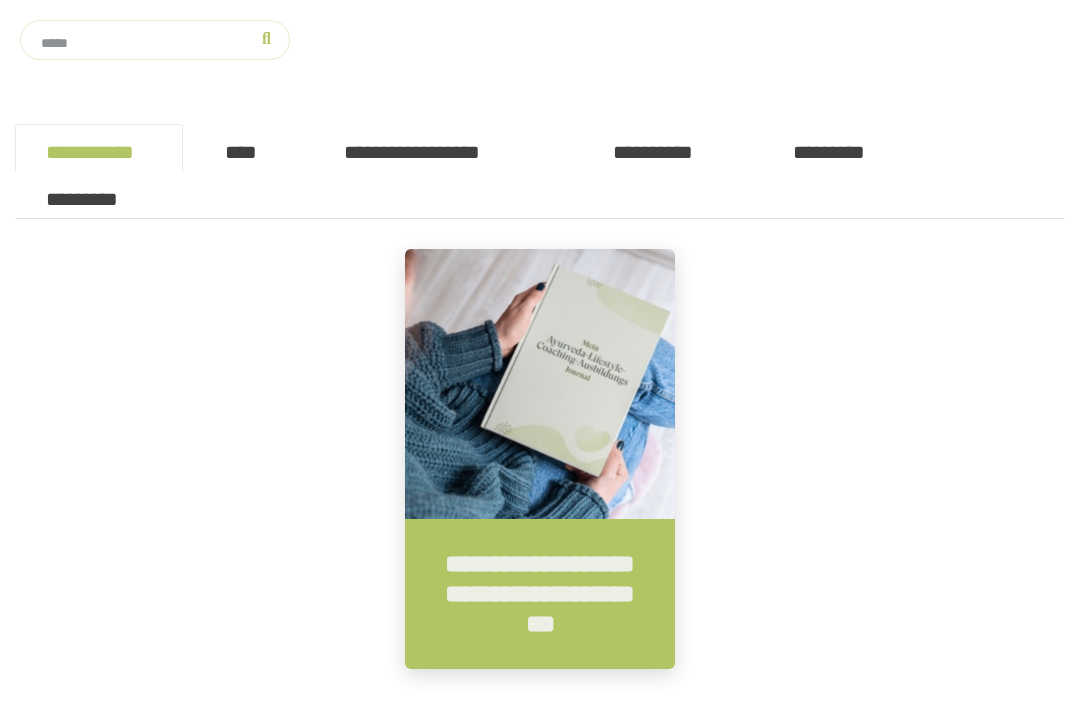 click on "**********" at bounding box center (540, 594) 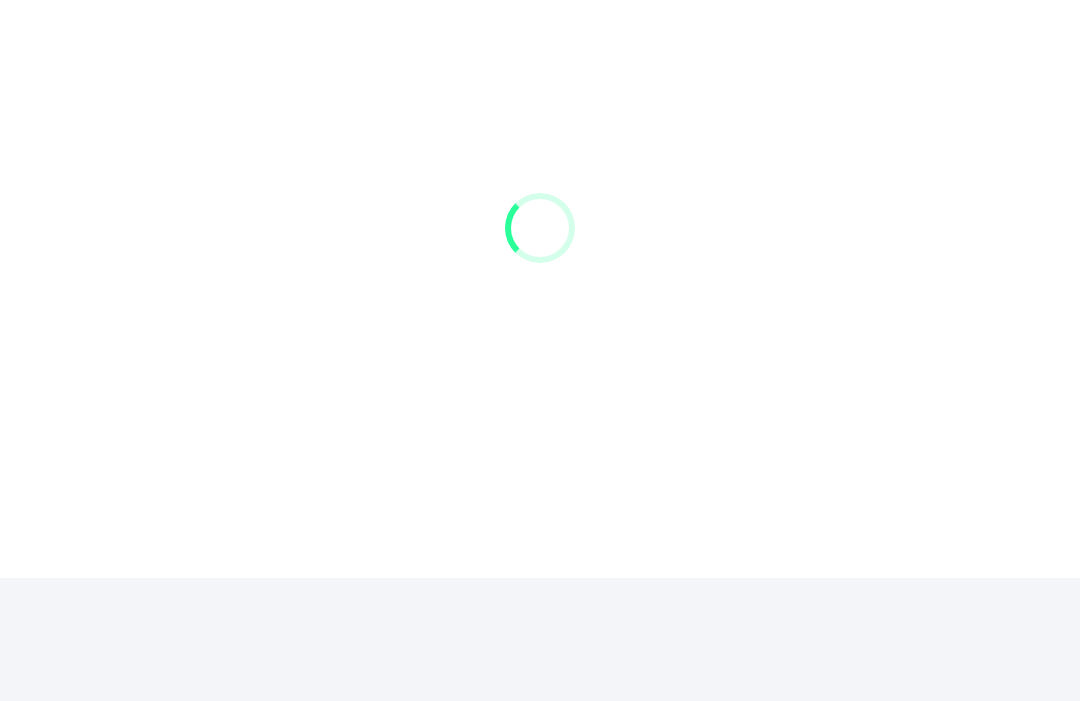 scroll, scrollTop: 0, scrollLeft: 0, axis: both 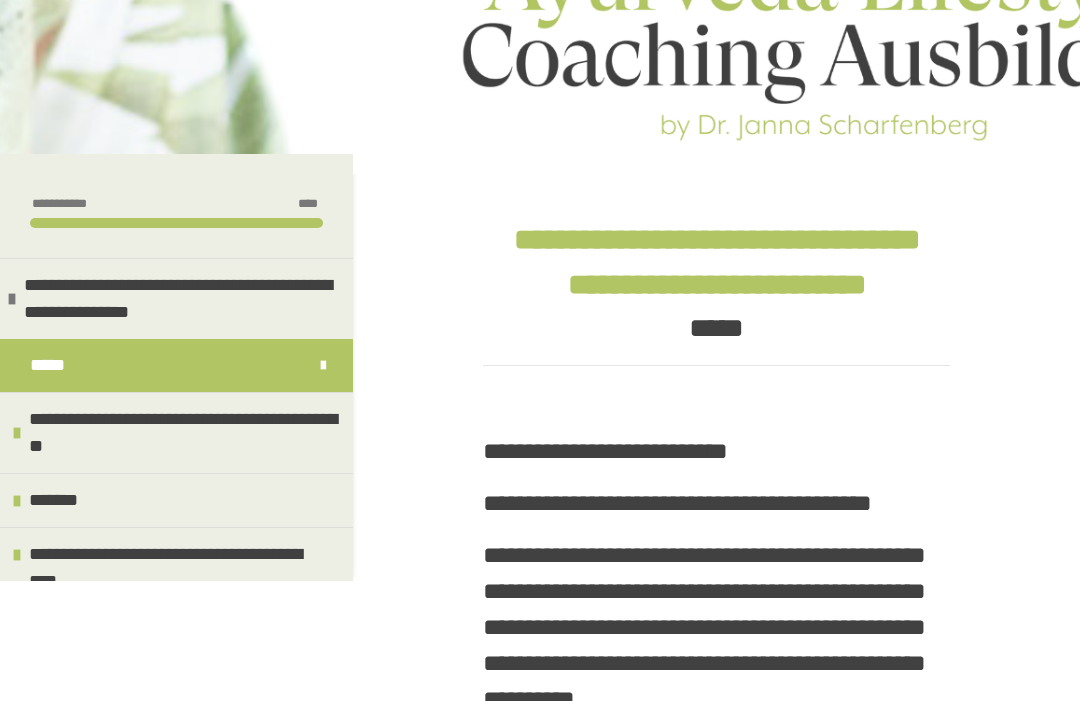 click on "**********" at bounding box center (186, 434) 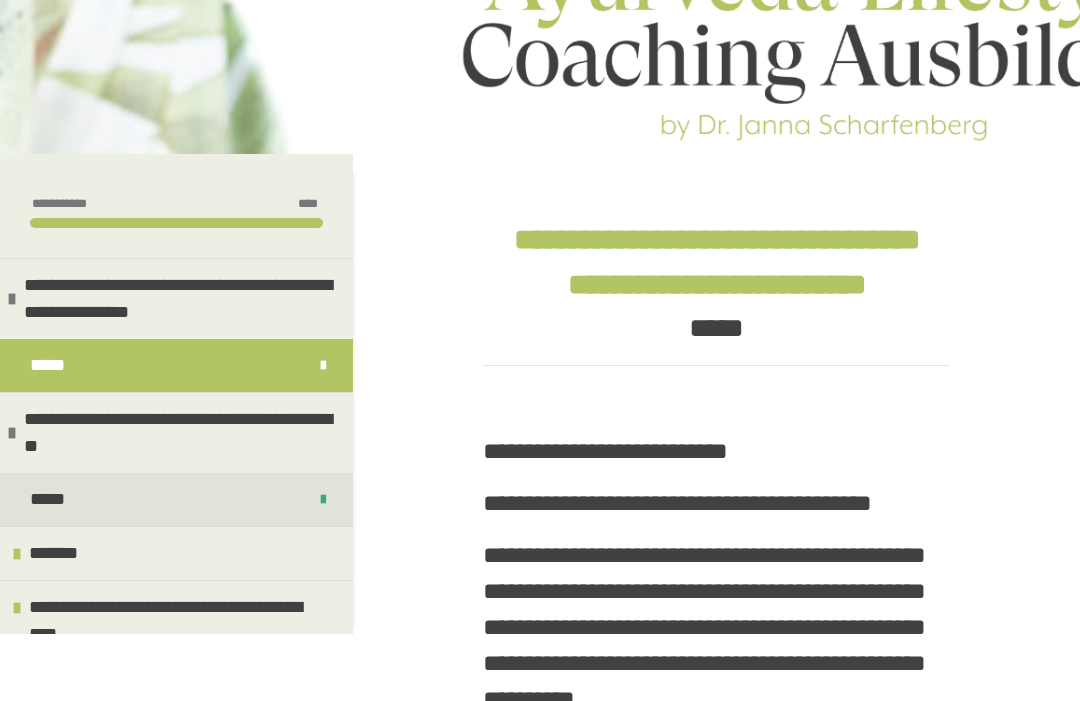scroll, scrollTop: 106, scrollLeft: 0, axis: vertical 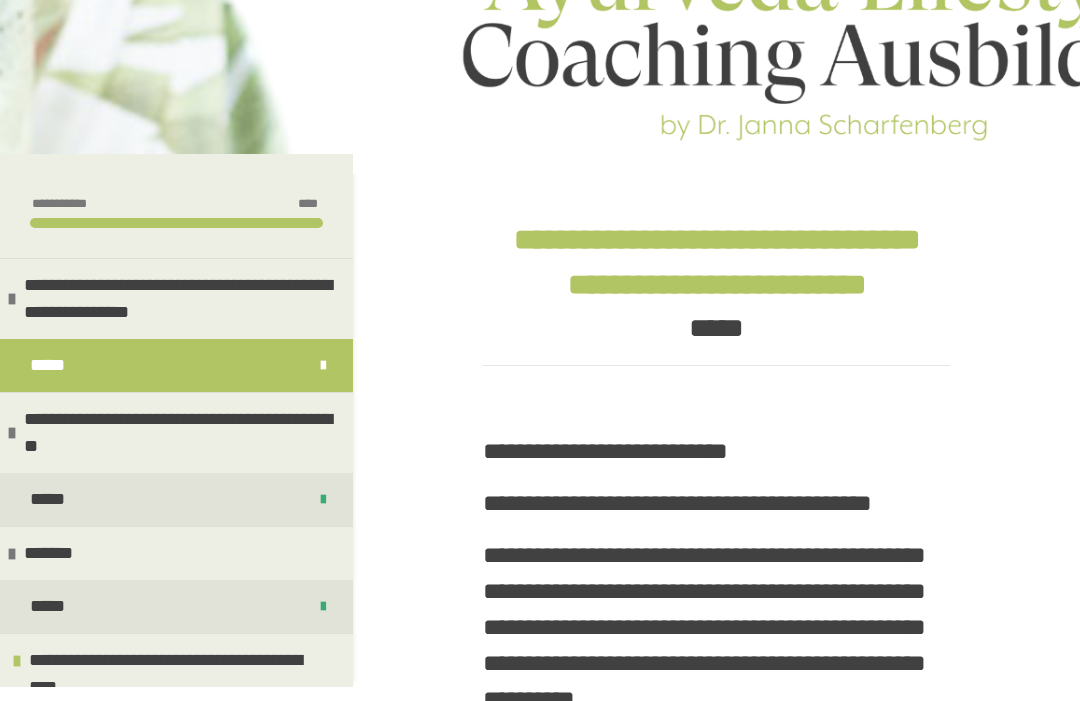 click on "**********" at bounding box center (180, 660) 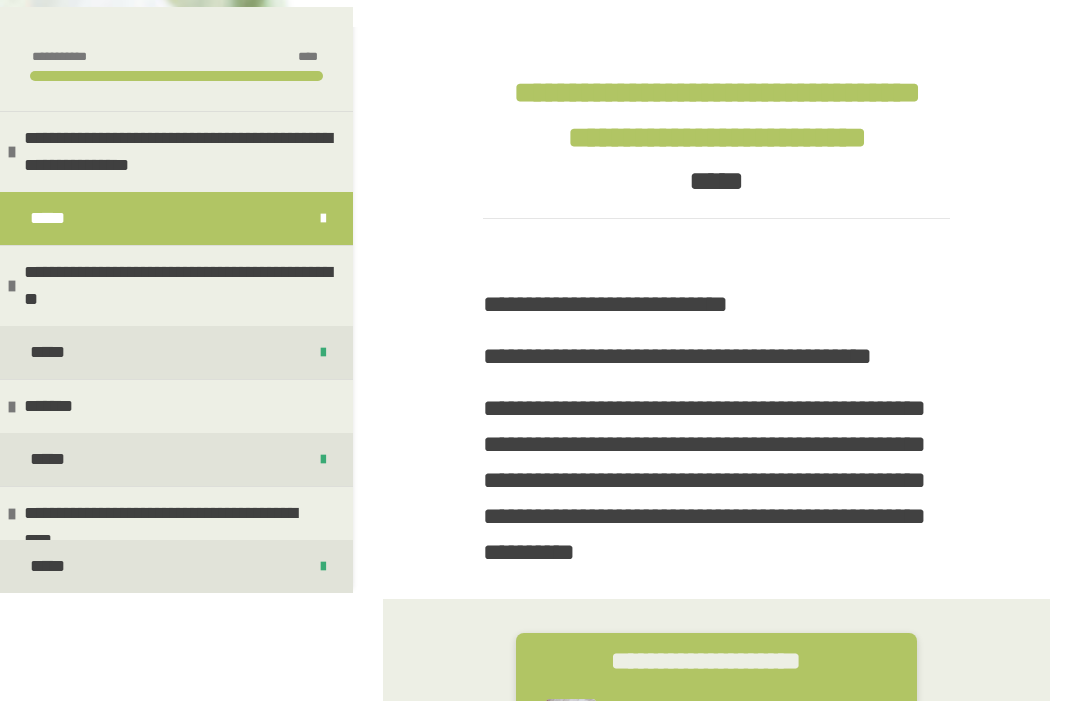 scroll, scrollTop: 245, scrollLeft: 0, axis: vertical 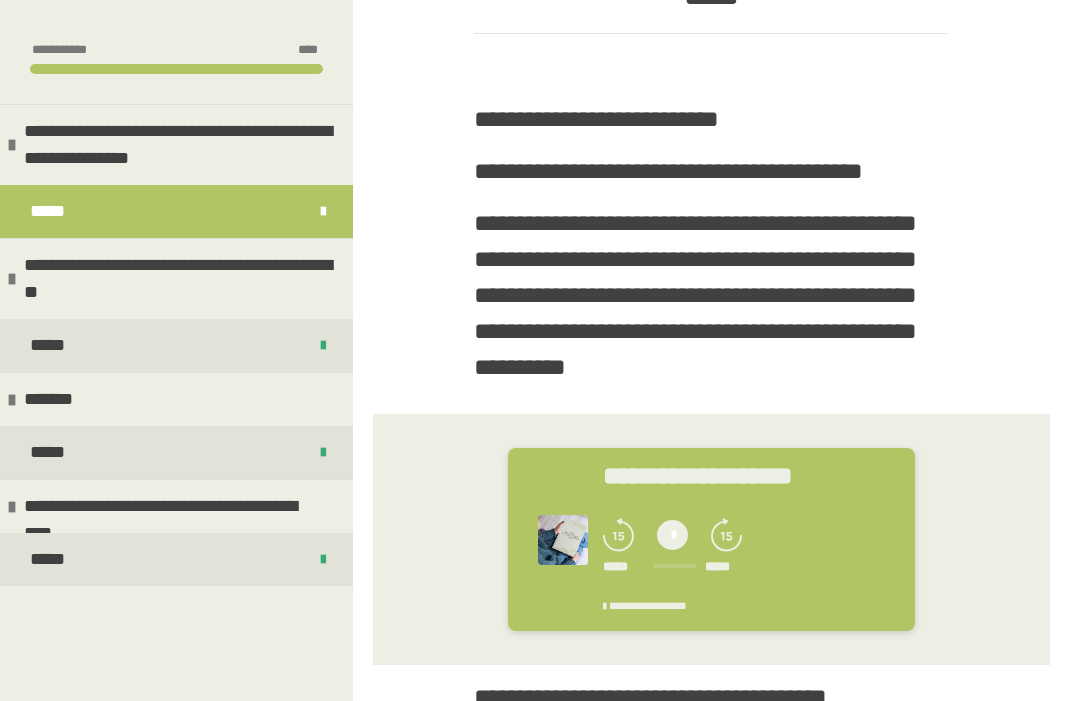 click on "*****" at bounding box center [176, 559] 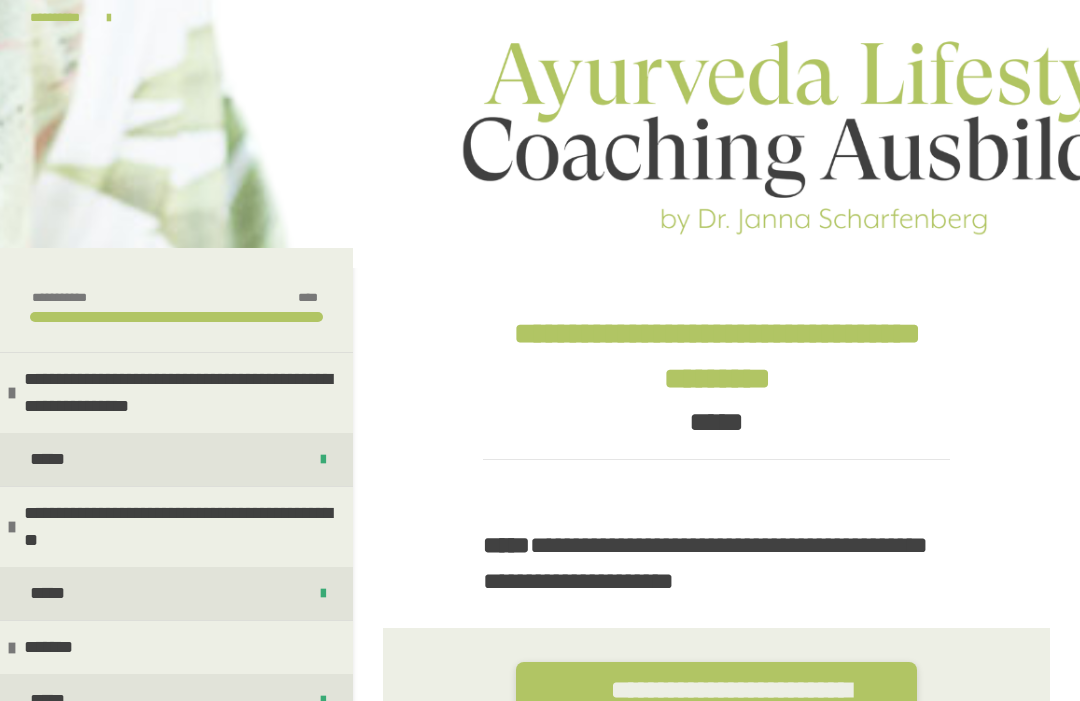 scroll, scrollTop: 0, scrollLeft: 0, axis: both 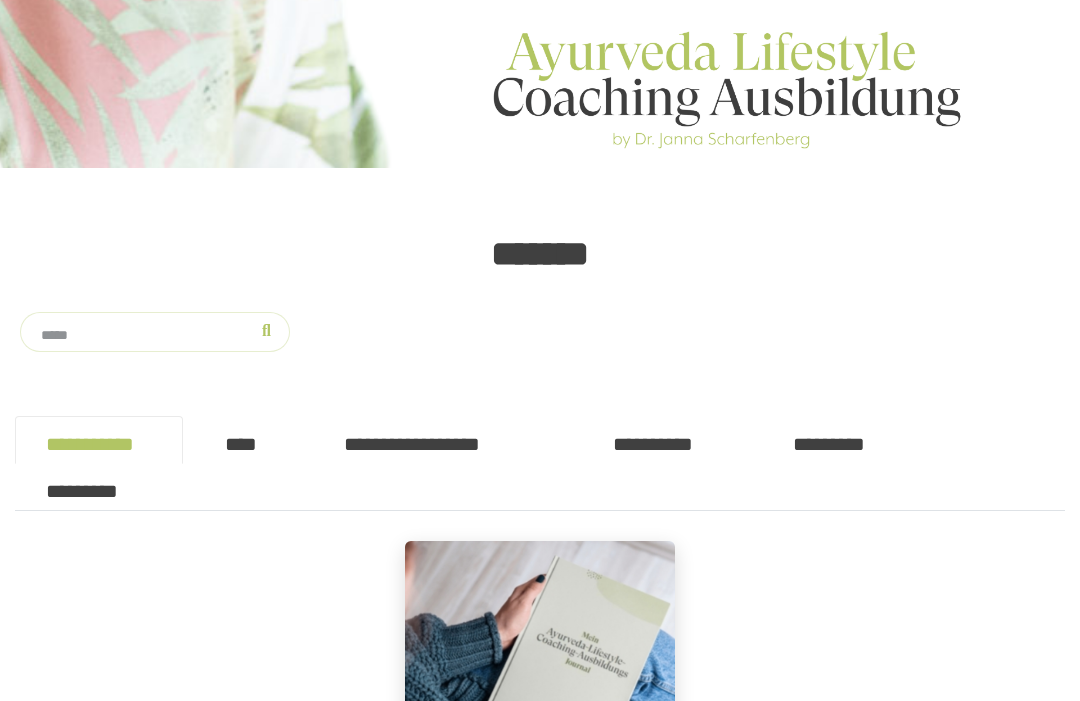 click on "****" at bounding box center [248, 440] 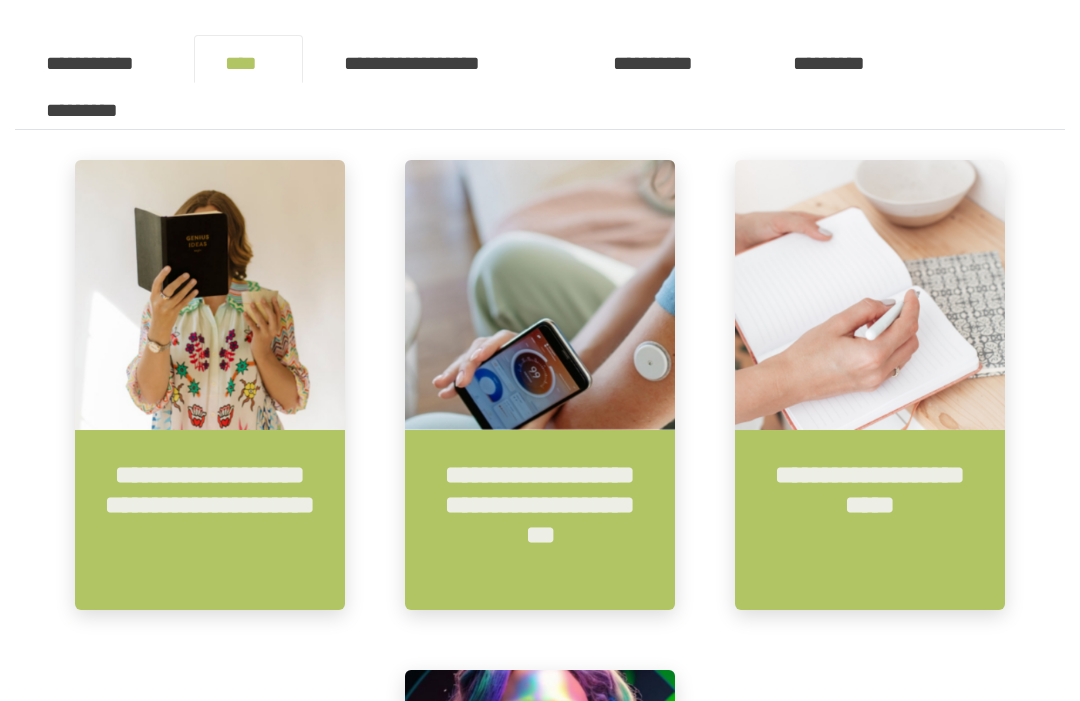 scroll, scrollTop: 384, scrollLeft: 0, axis: vertical 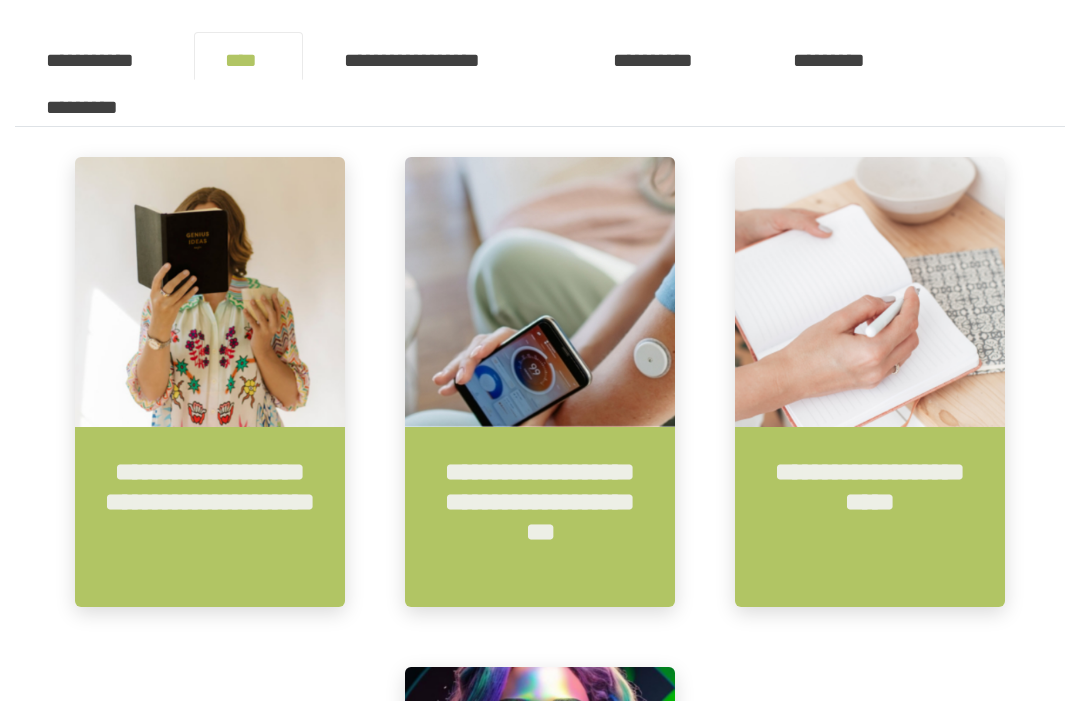 click on "**********" at bounding box center (540, 517) 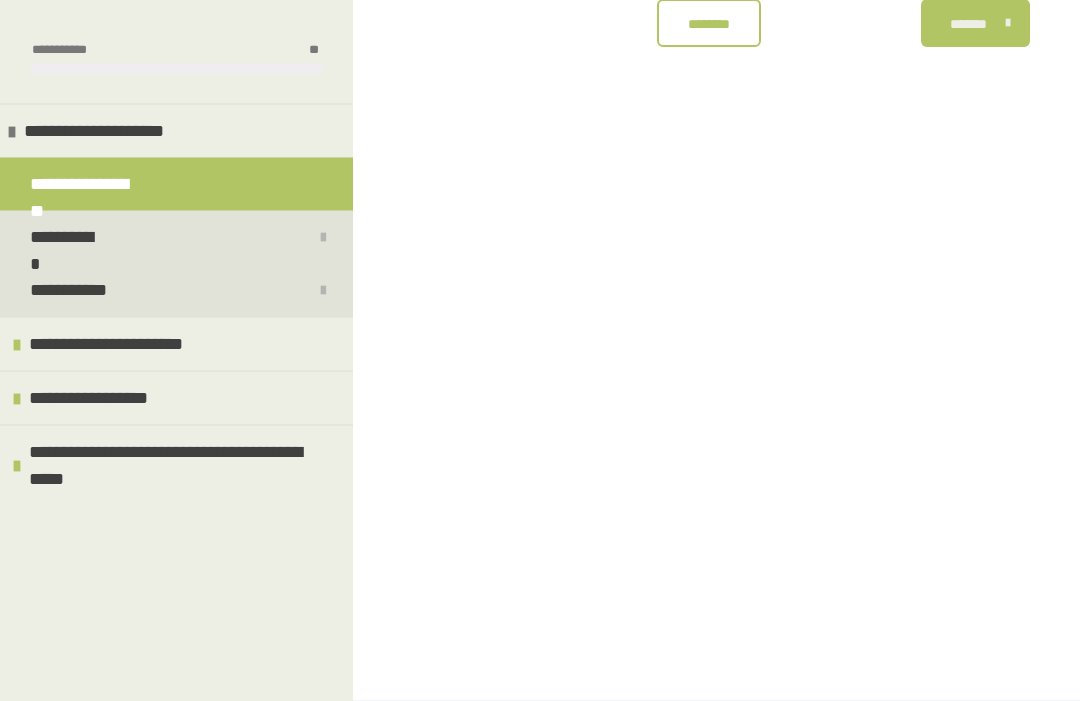 scroll, scrollTop: 340, scrollLeft: 0, axis: vertical 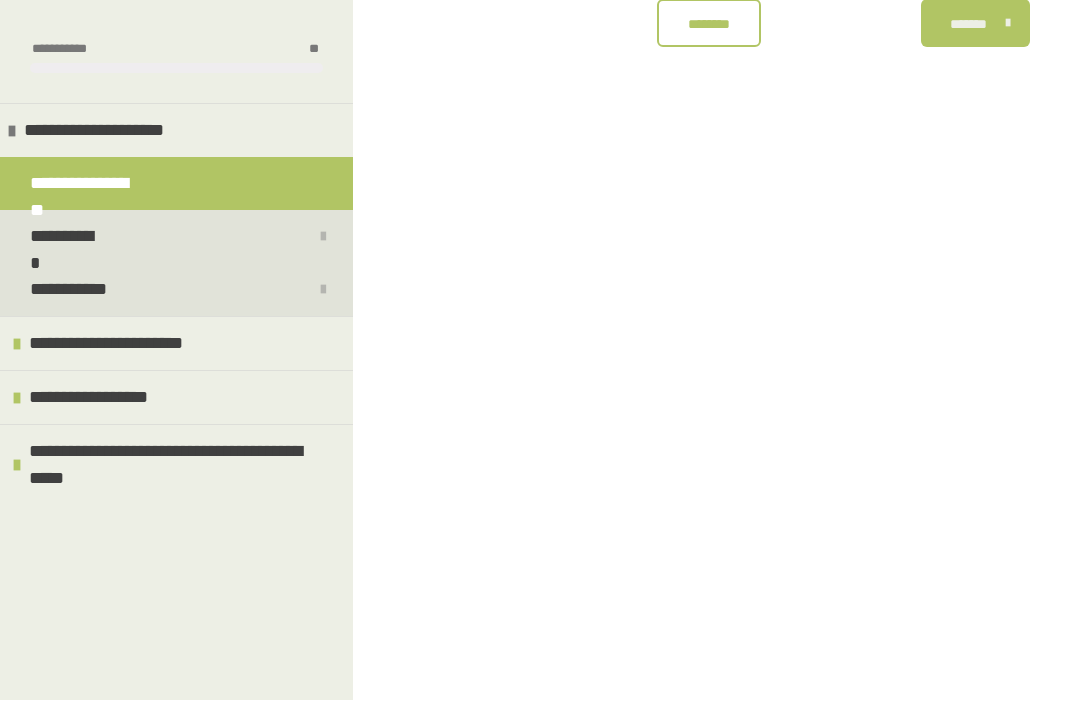 click on "**********" at bounding box center [176, 344] 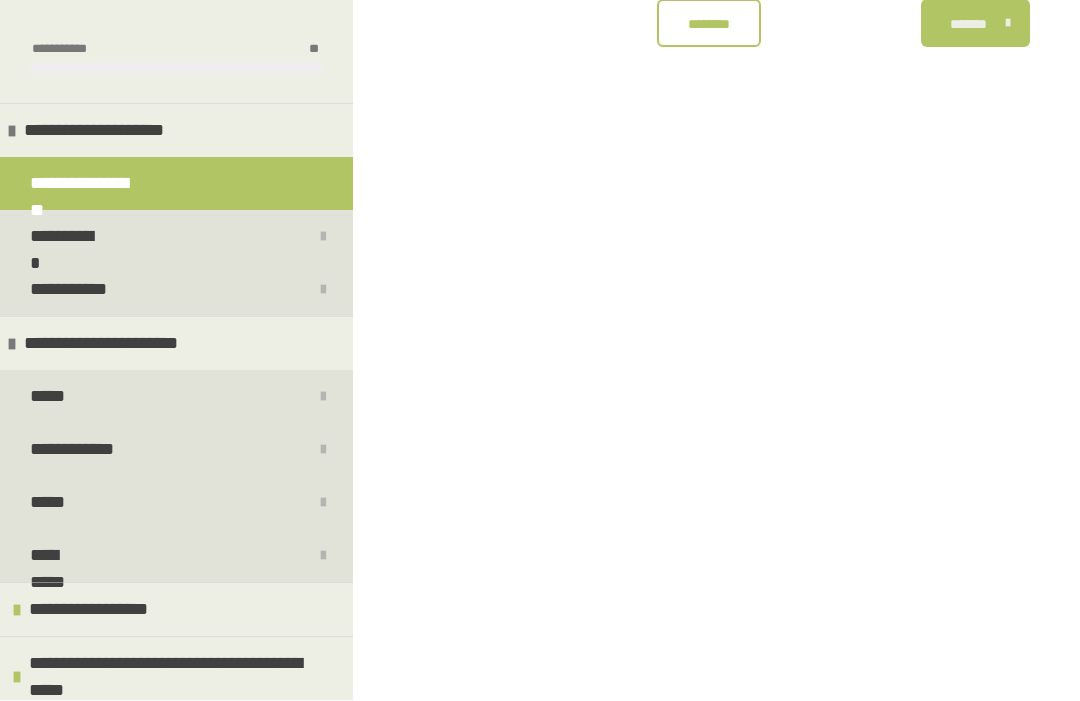 click on "**********" at bounding box center (93, 610) 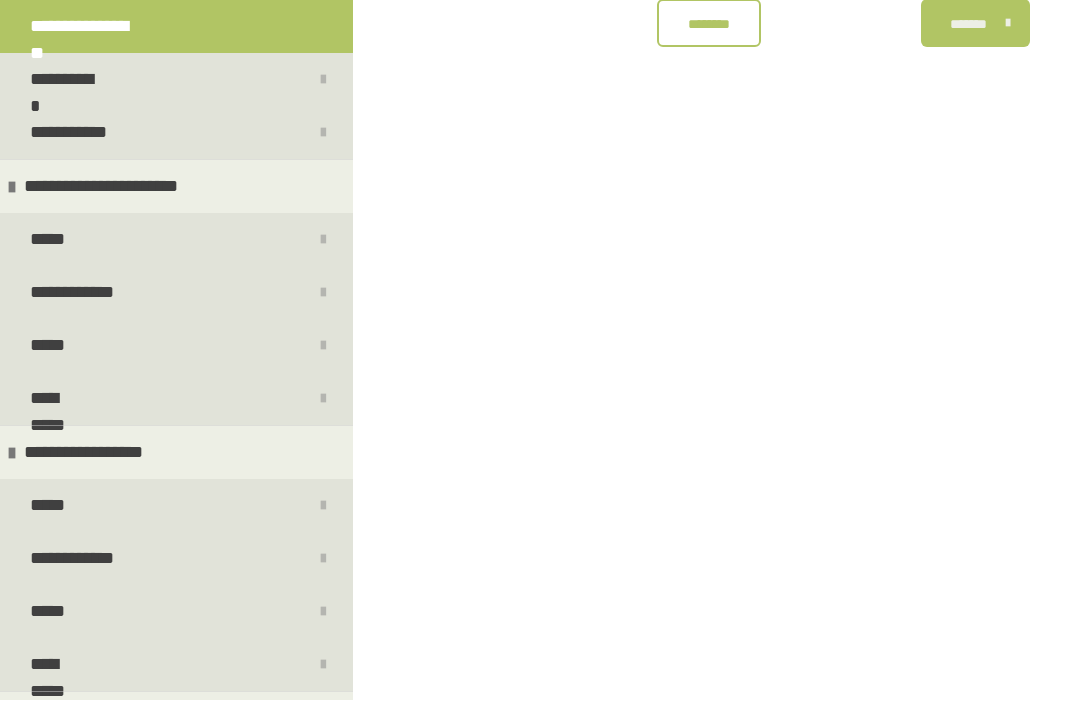 scroll, scrollTop: 157, scrollLeft: 0, axis: vertical 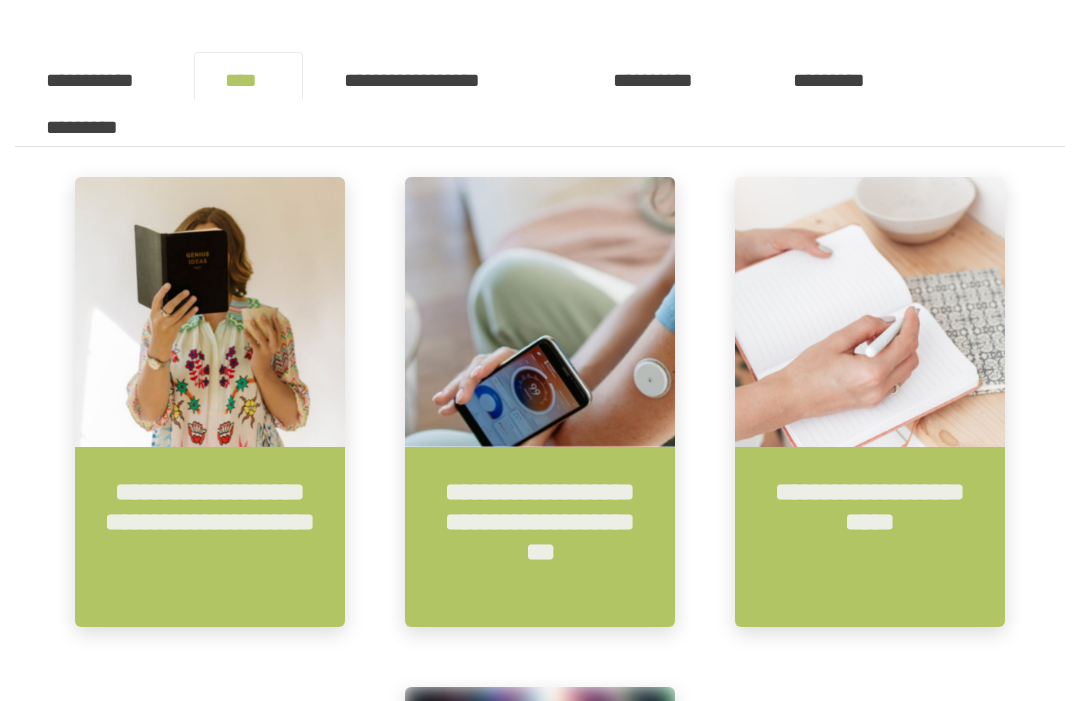 click on "**********" at bounding box center (210, 537) 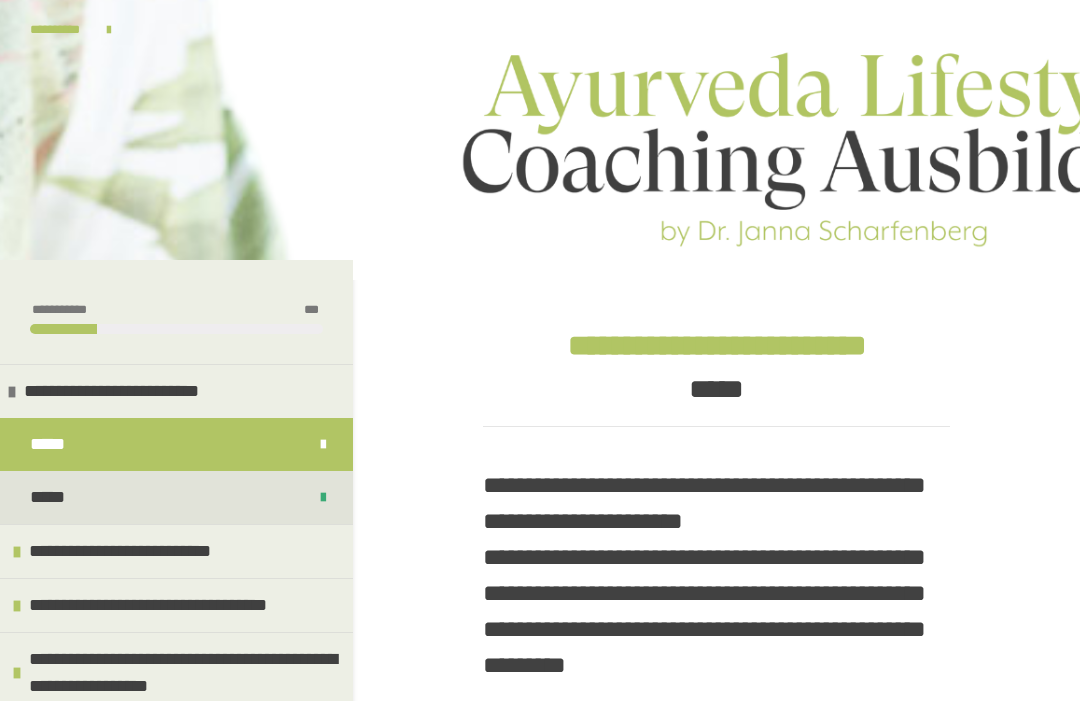 click on "**********" at bounding box center (124, 551) 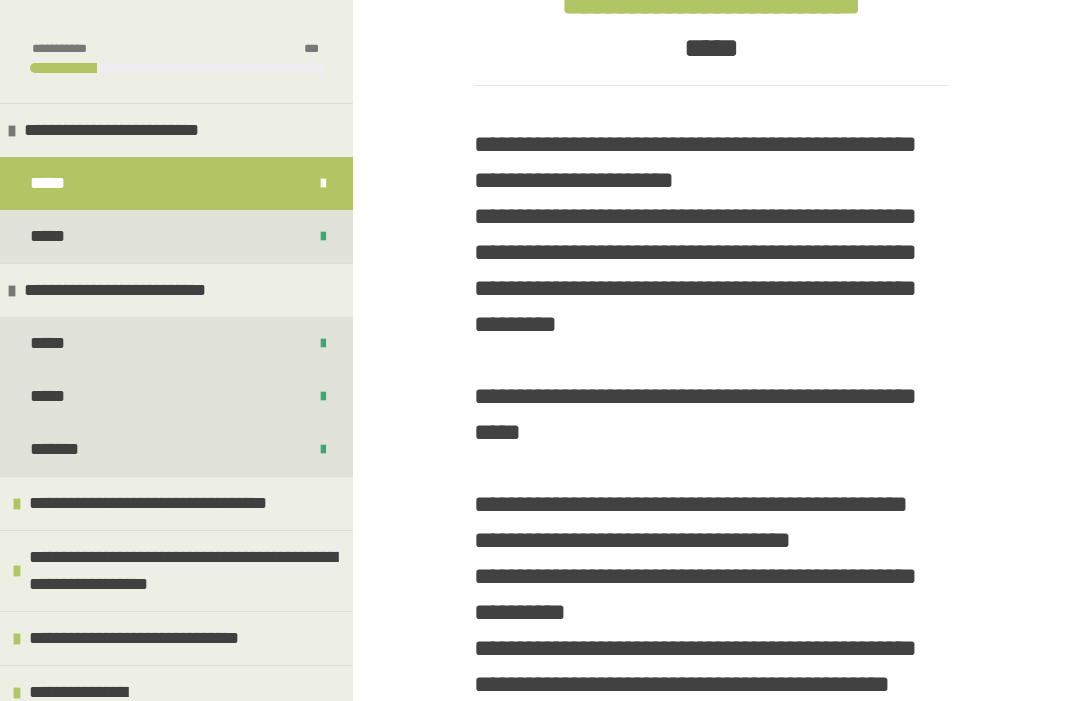 scroll, scrollTop: 342, scrollLeft: 0, axis: vertical 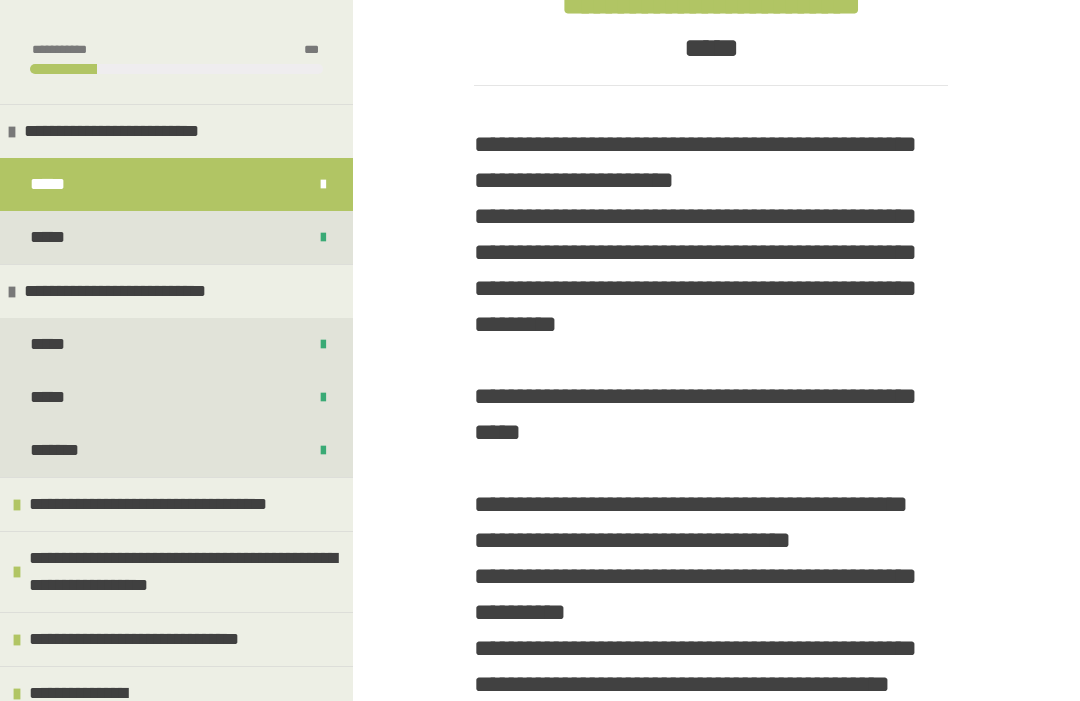 click at bounding box center (17, 505) 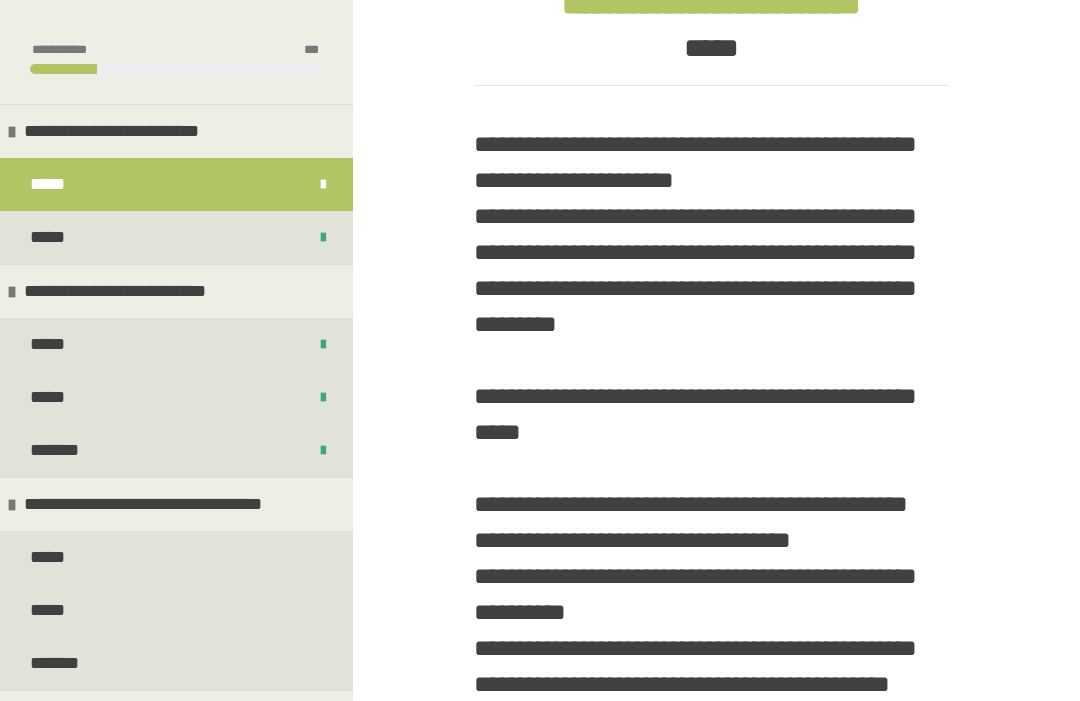 click on "*****" at bounding box center (50, 610) 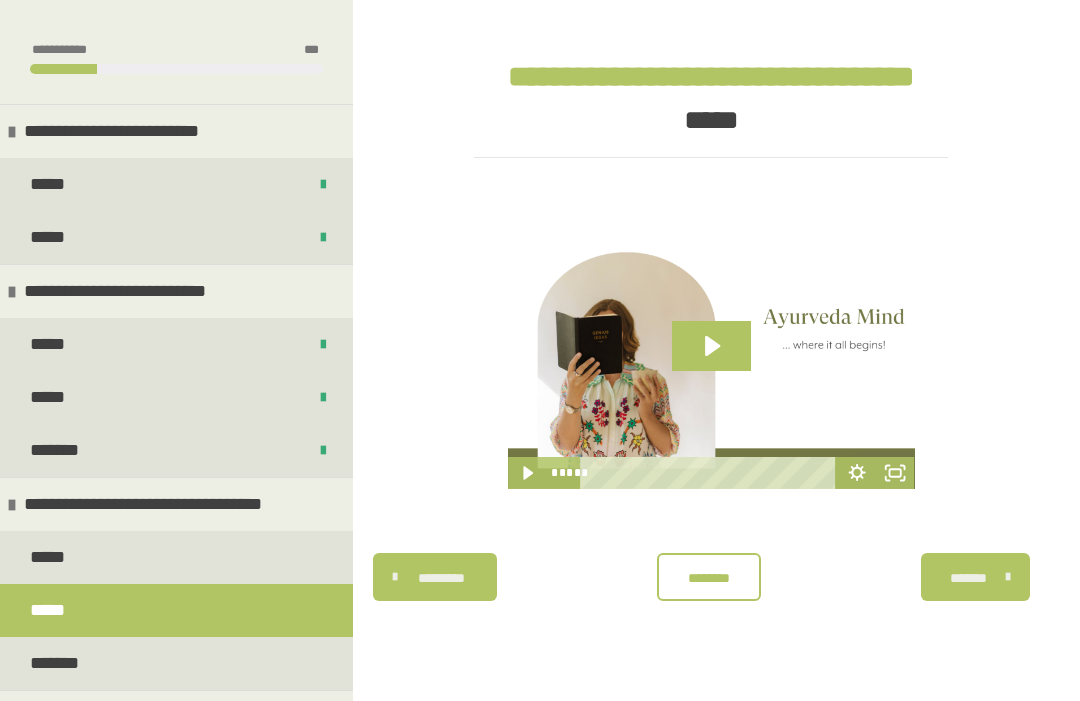click 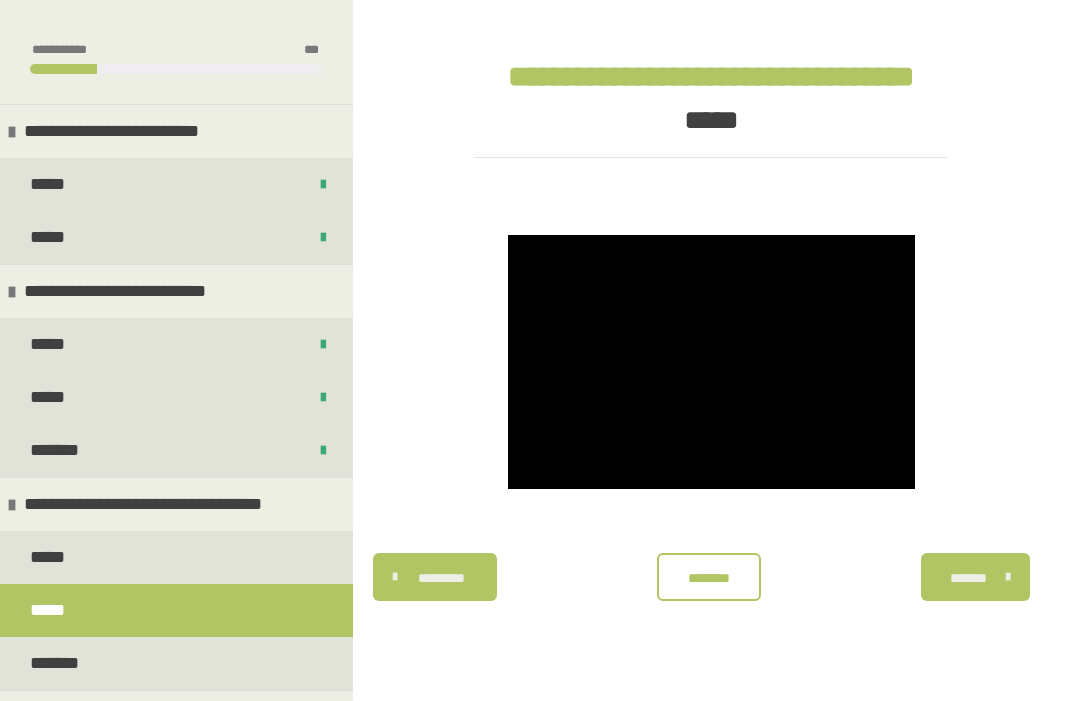click at bounding box center [711, 362] 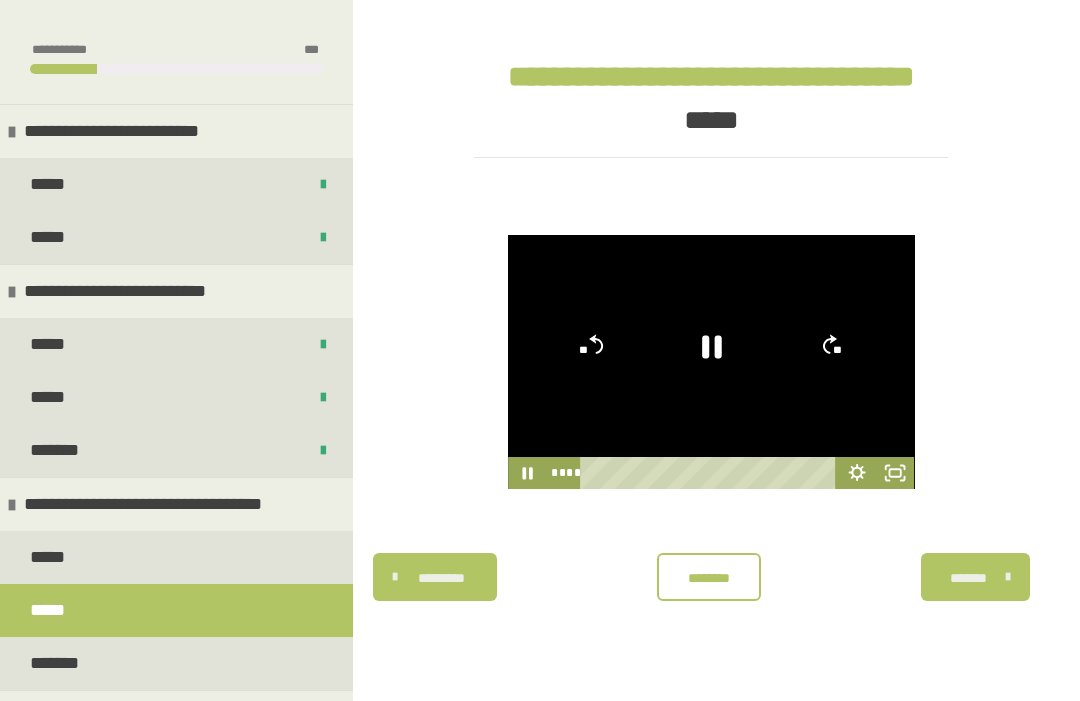 click 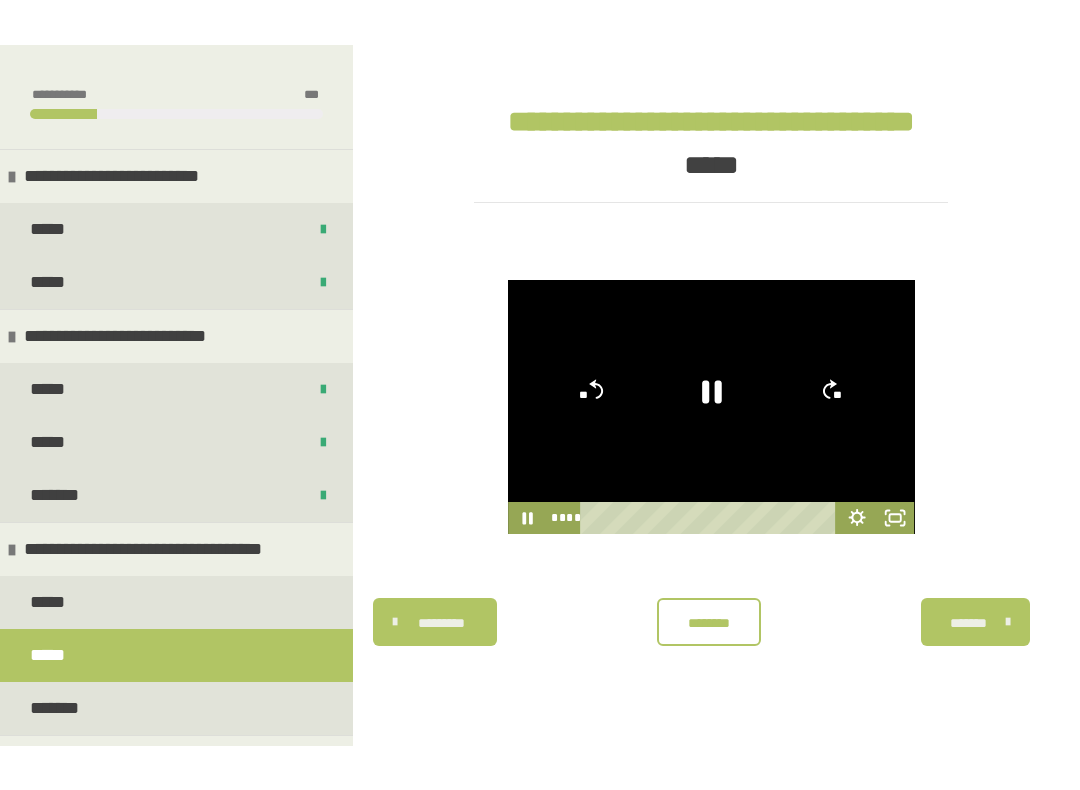 scroll, scrollTop: 20, scrollLeft: 0, axis: vertical 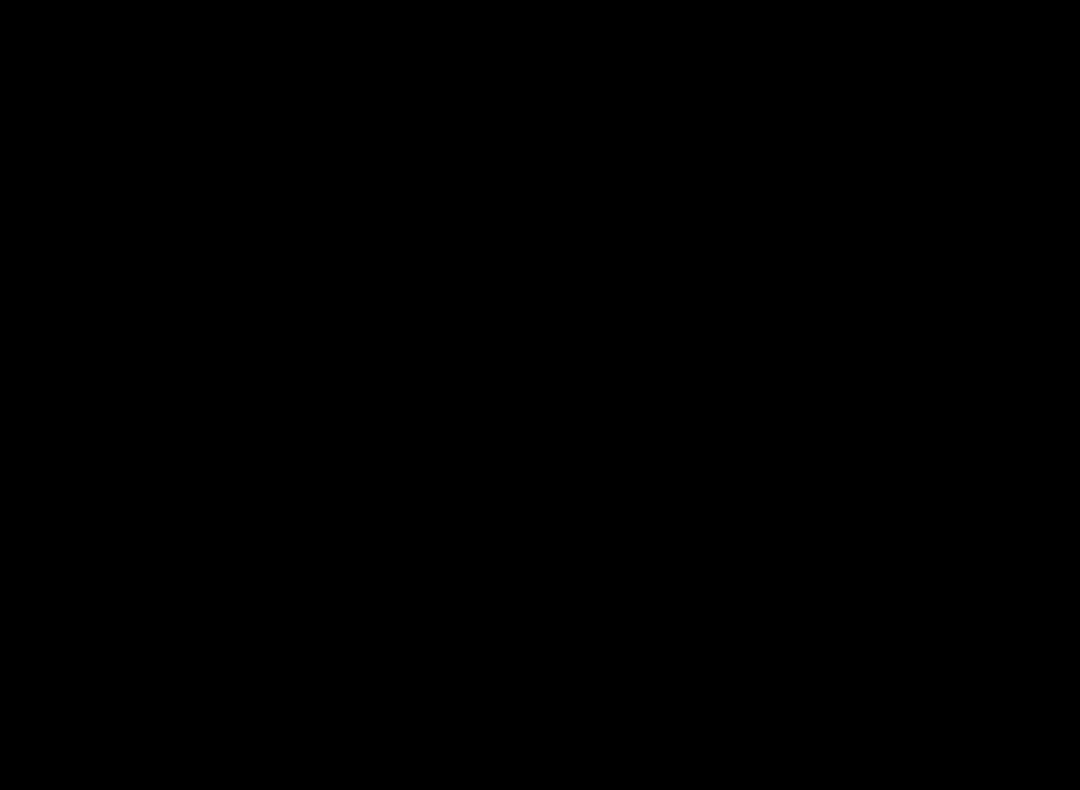 click at bounding box center (540, 395) 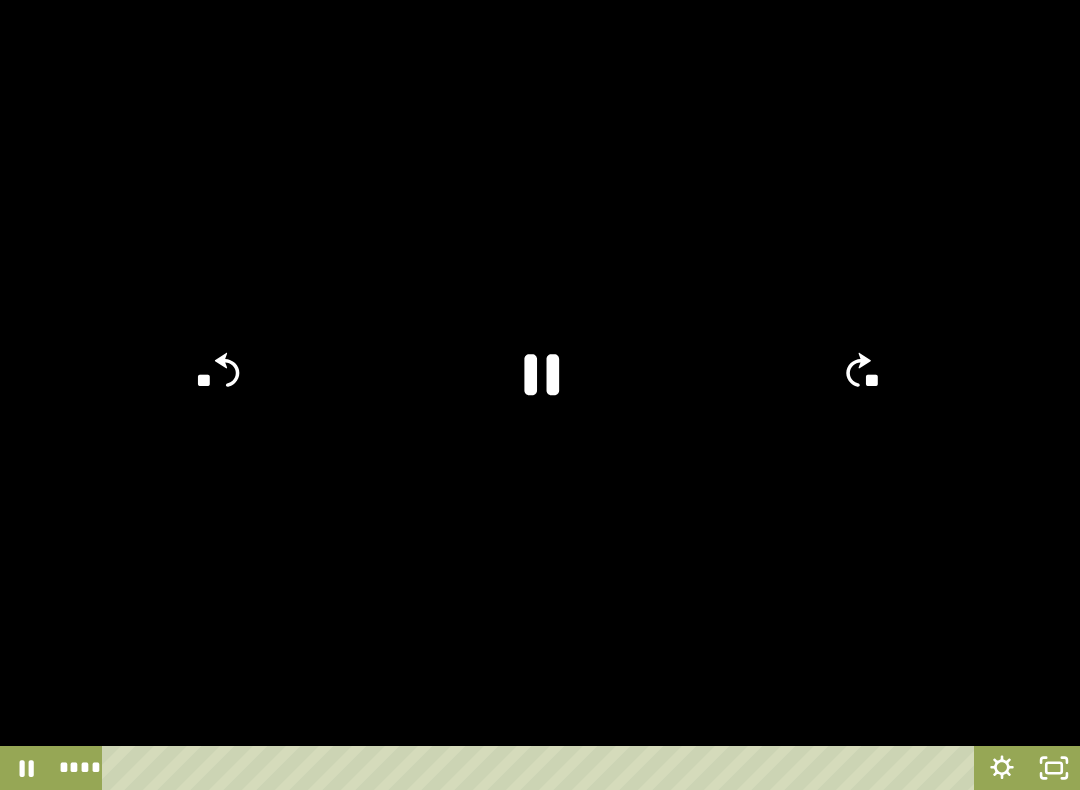 click 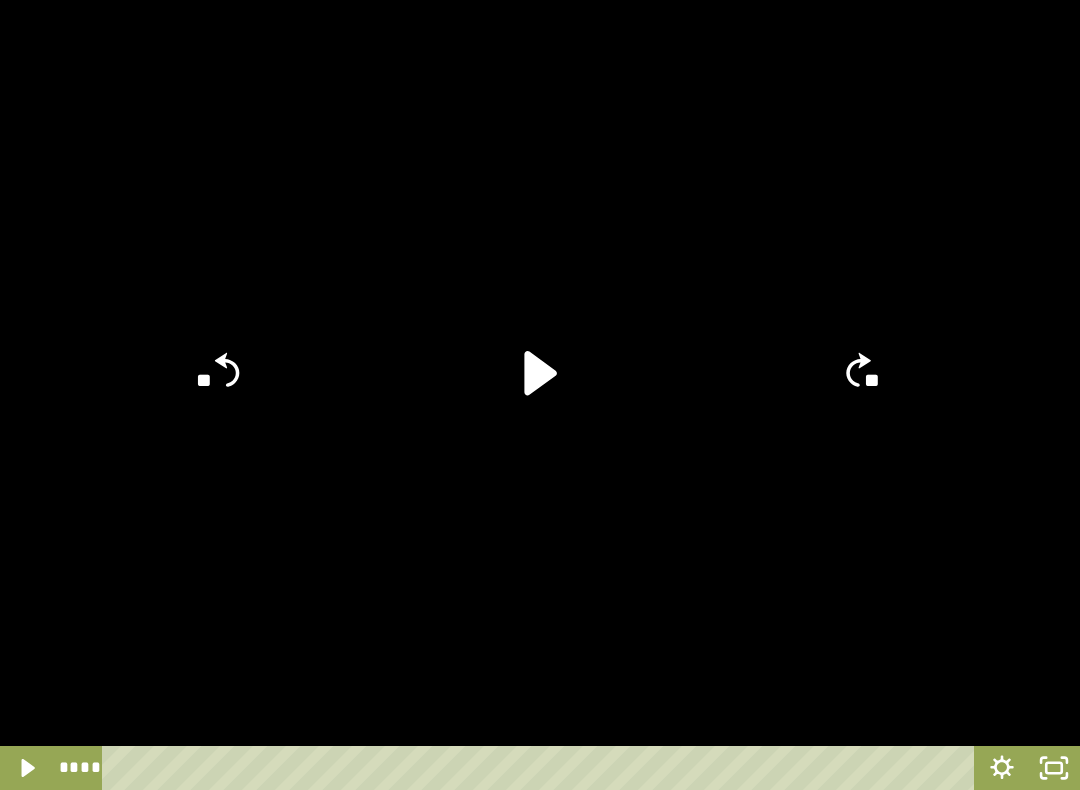 click 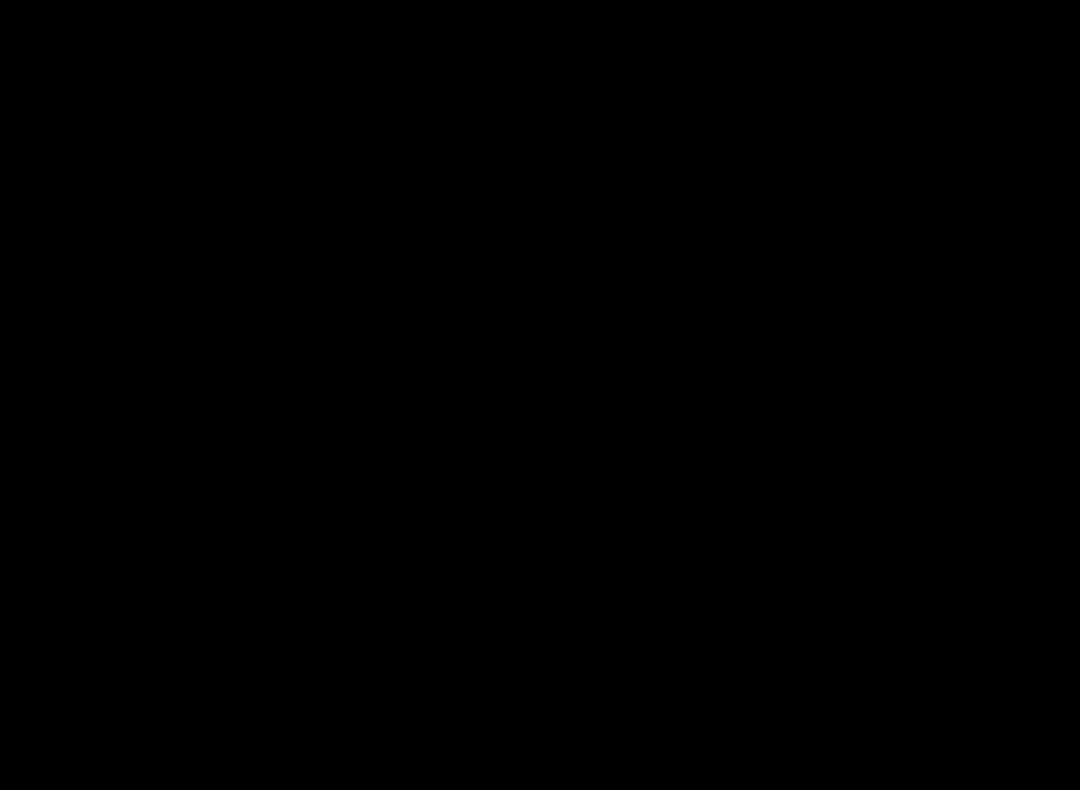 click at bounding box center [540, 395] 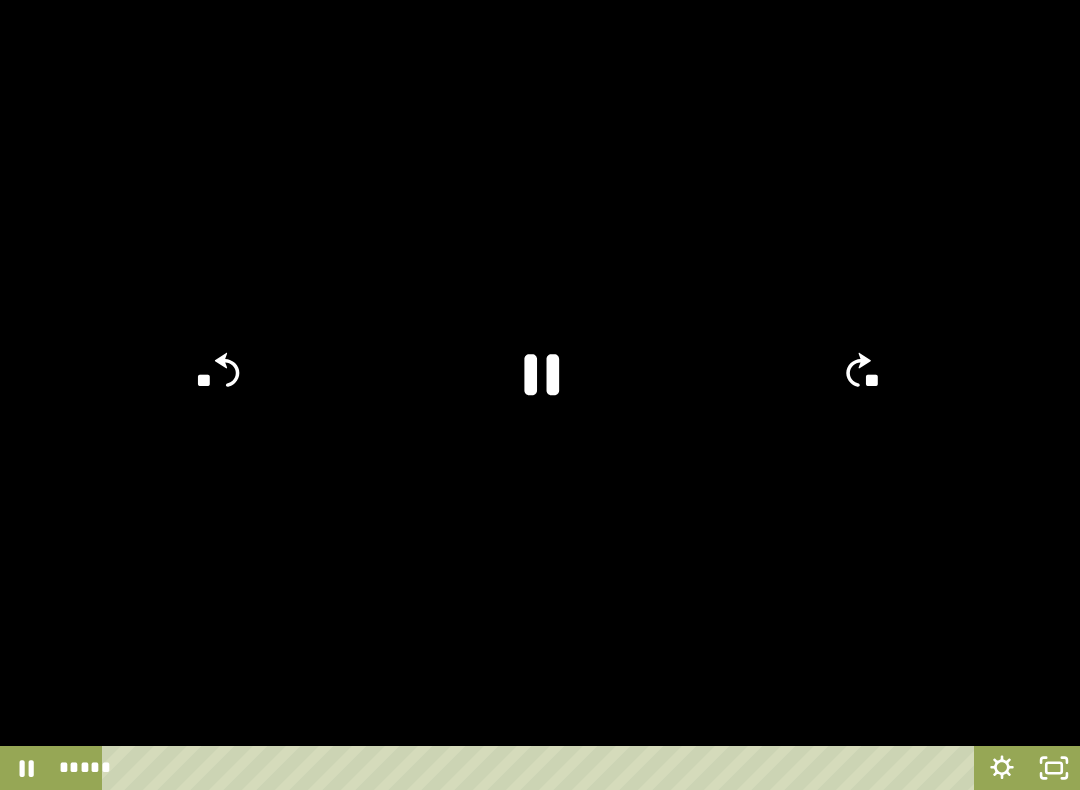 click 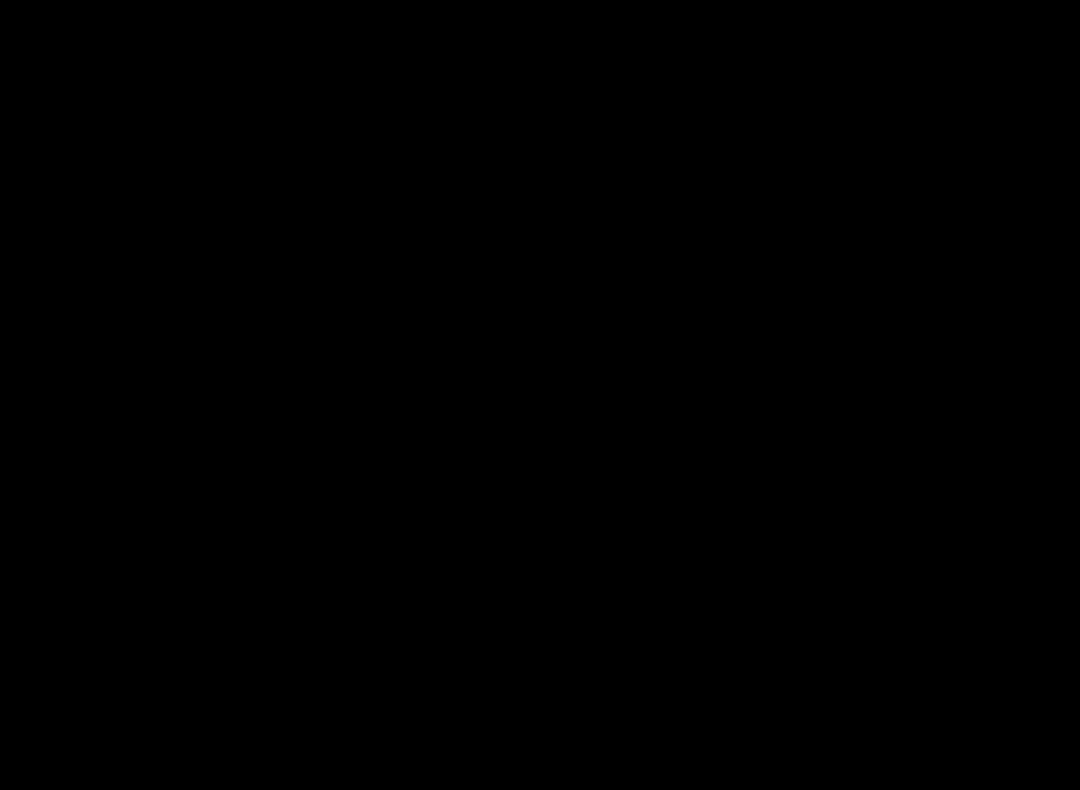 click at bounding box center [540, 395] 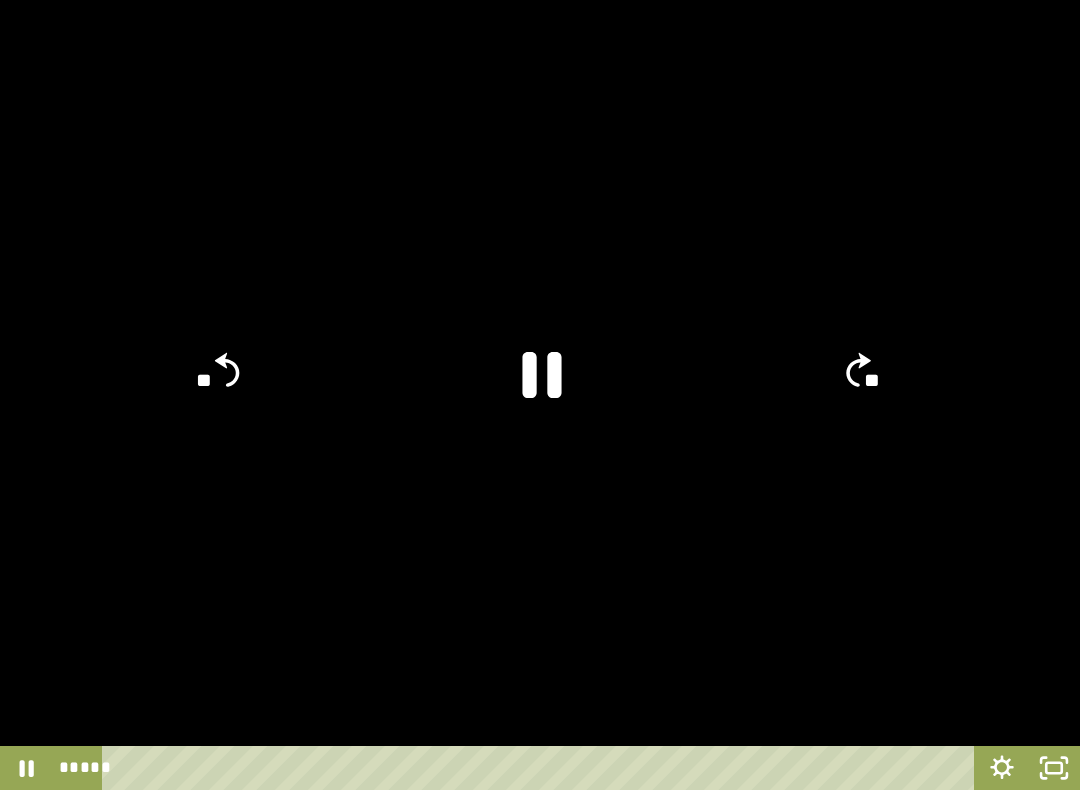 click 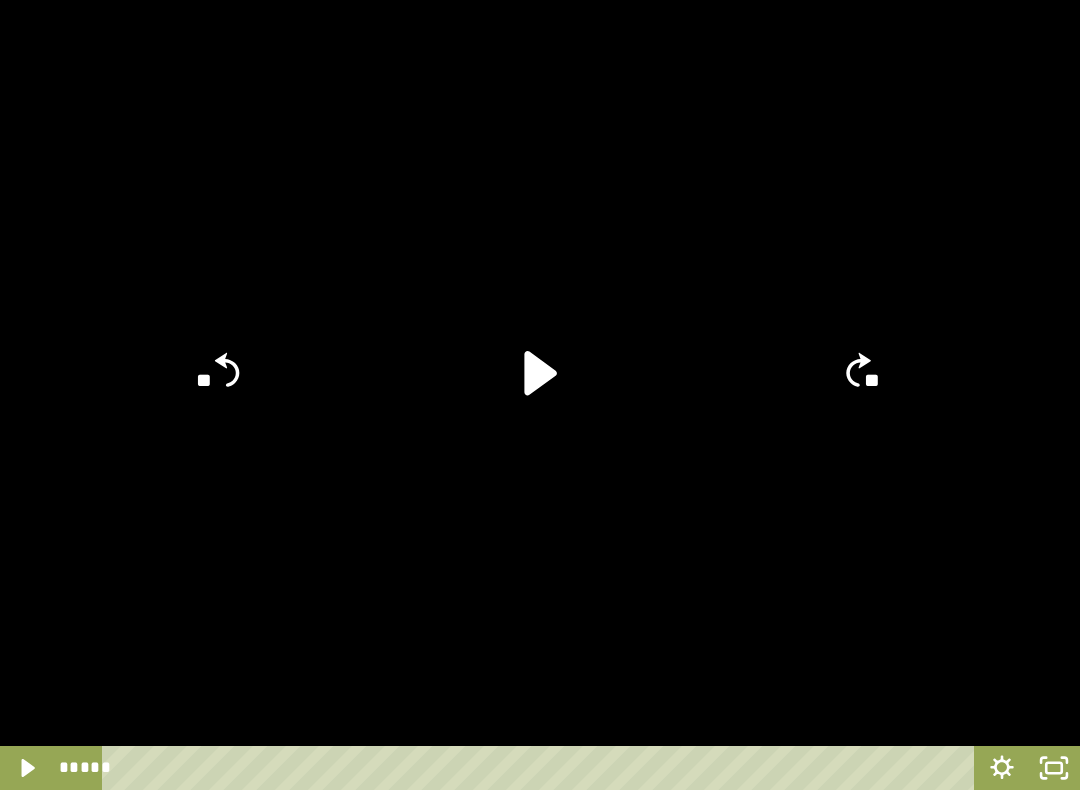 click 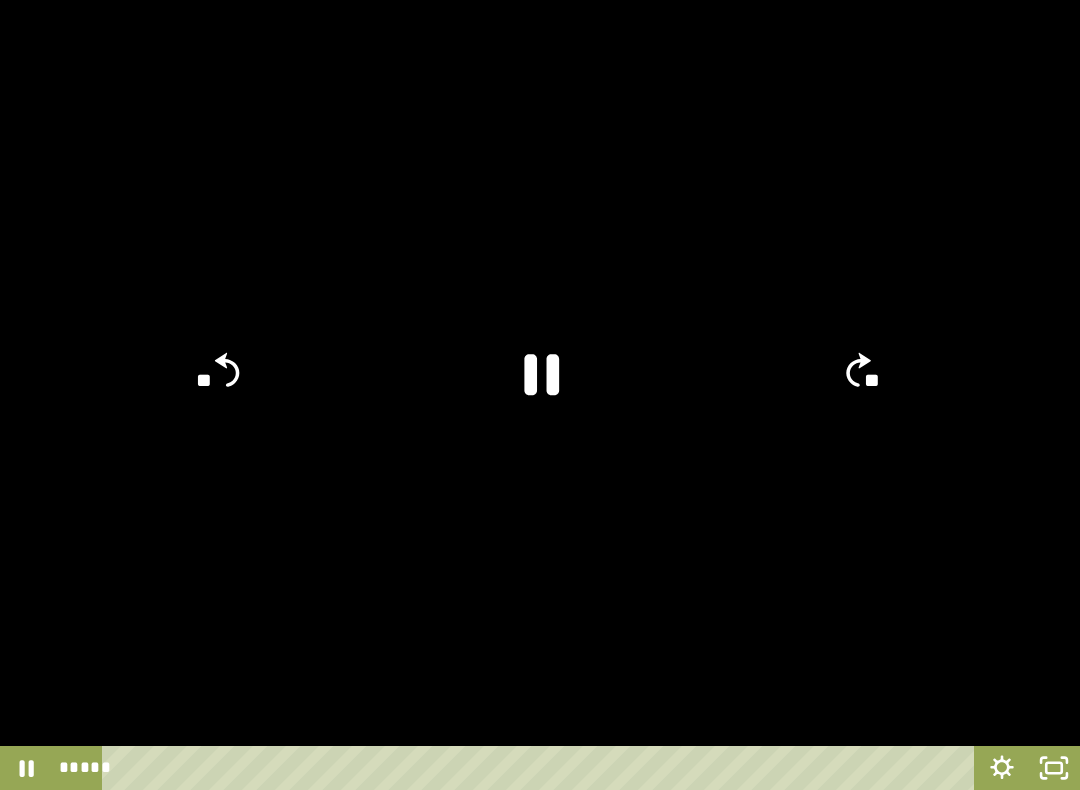 click 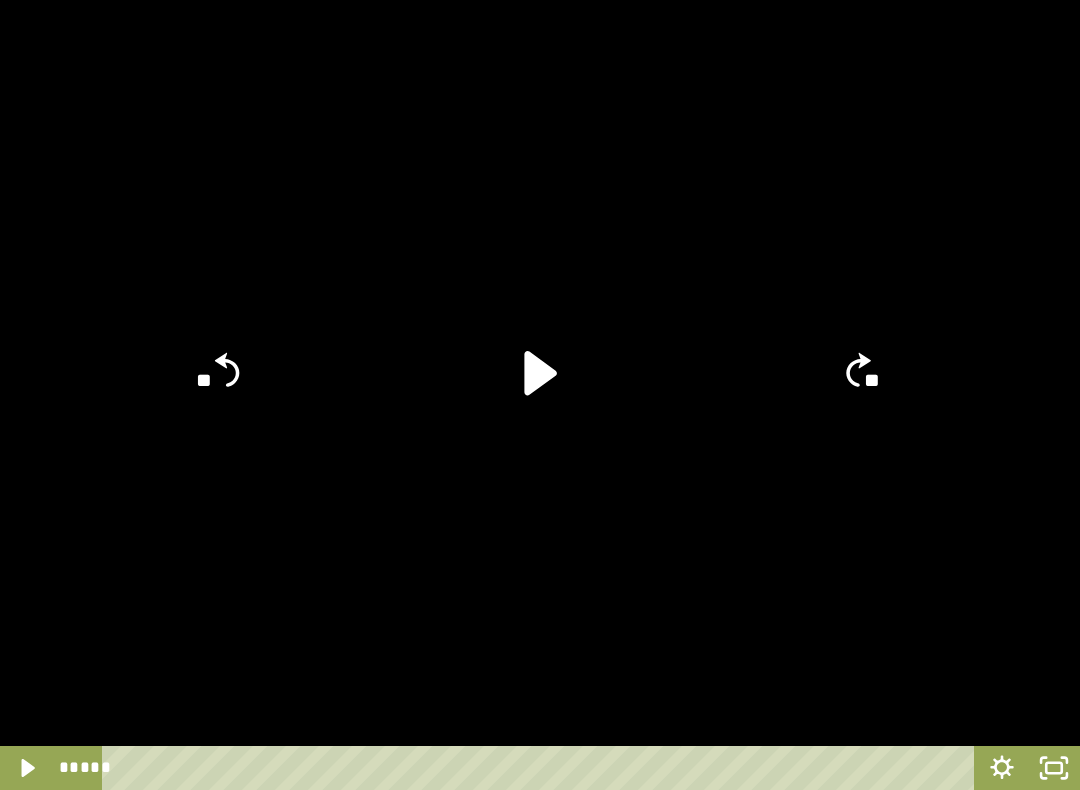 click 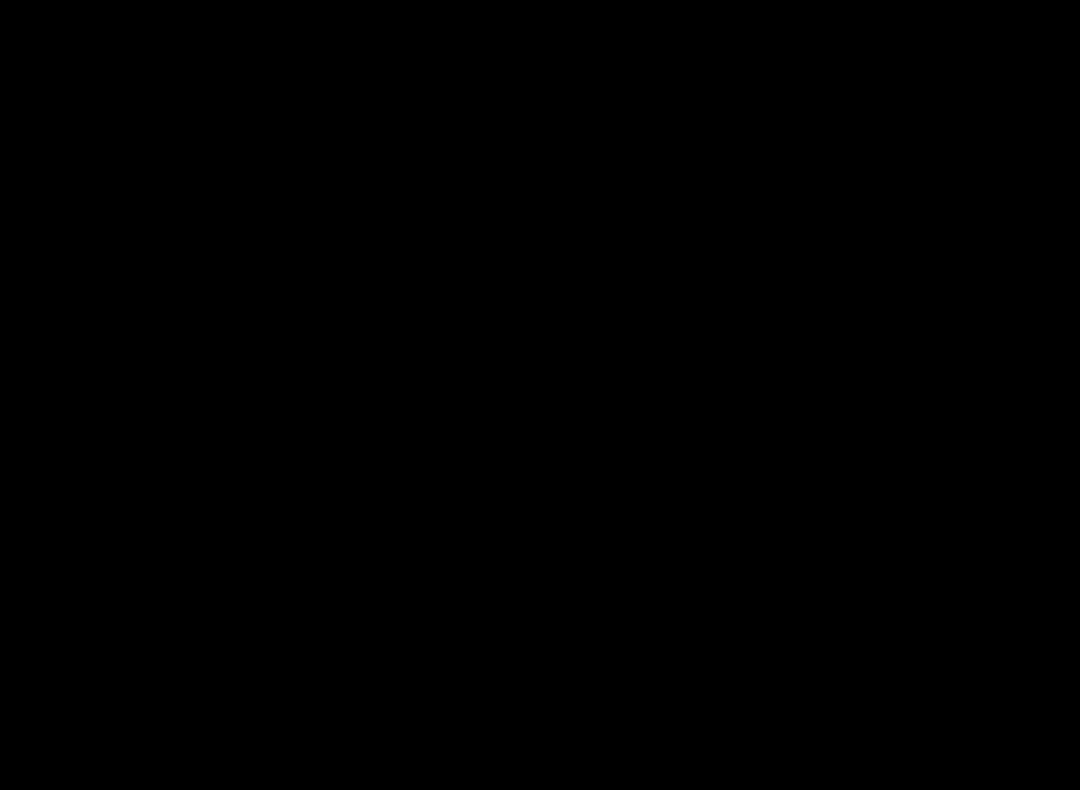 click at bounding box center (540, 395) 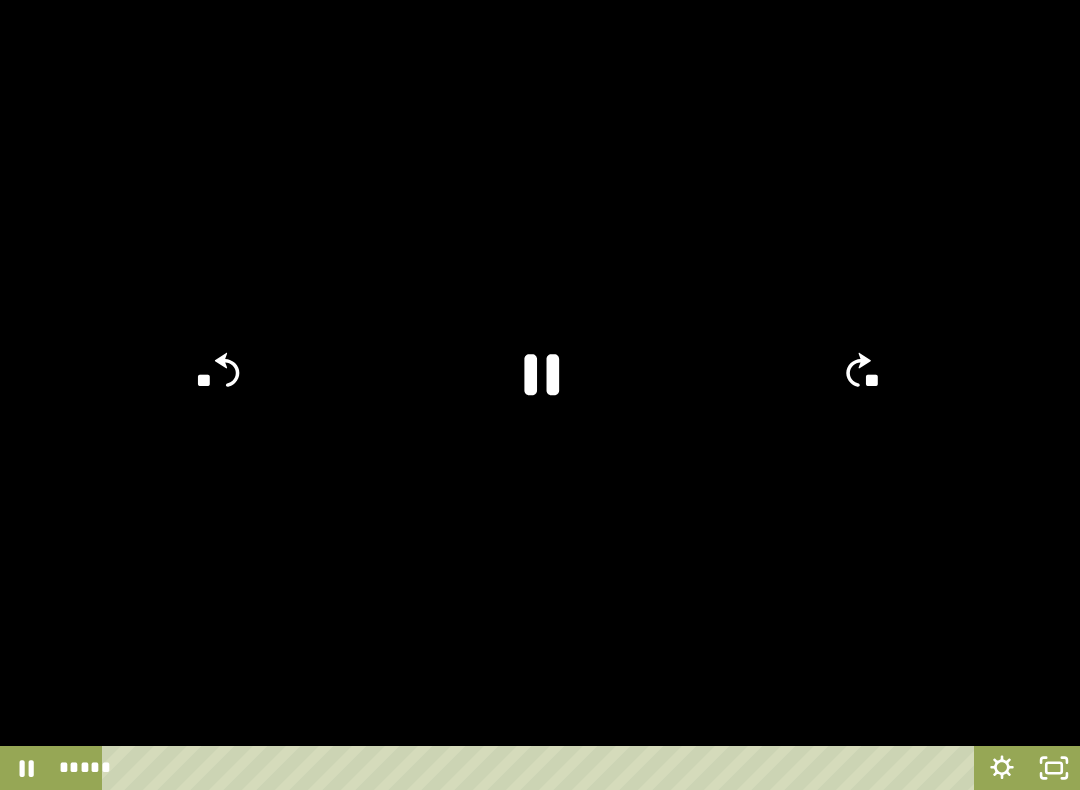 click 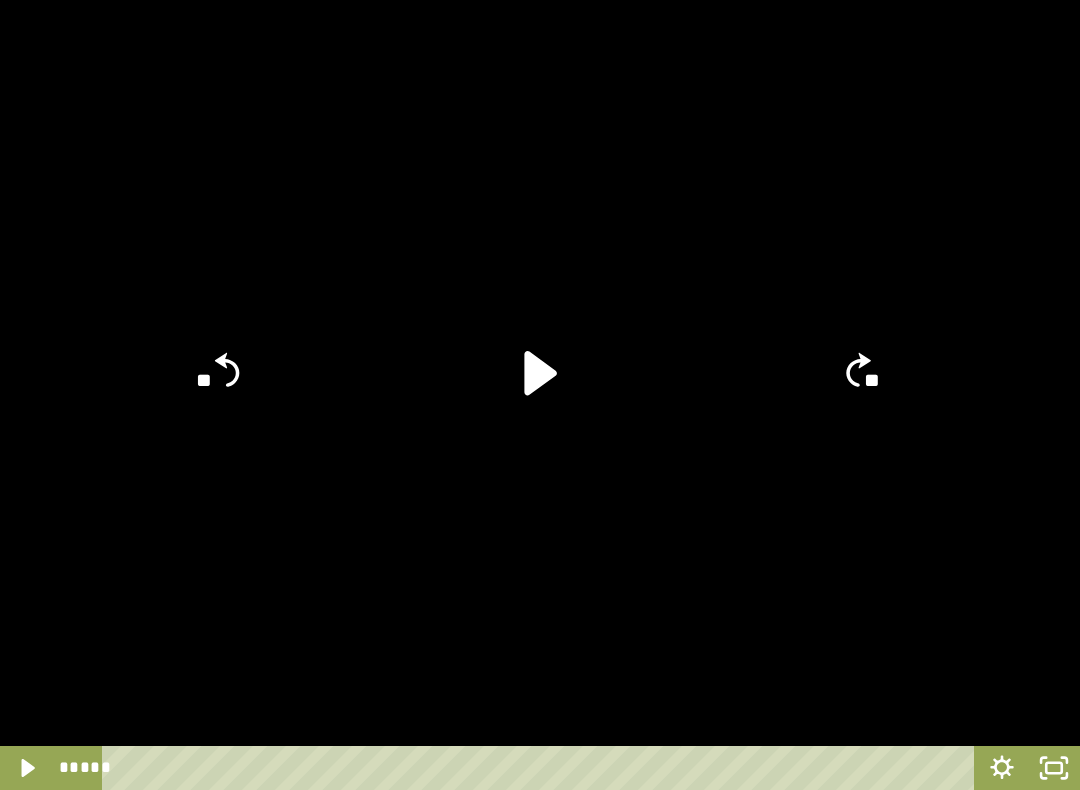 click 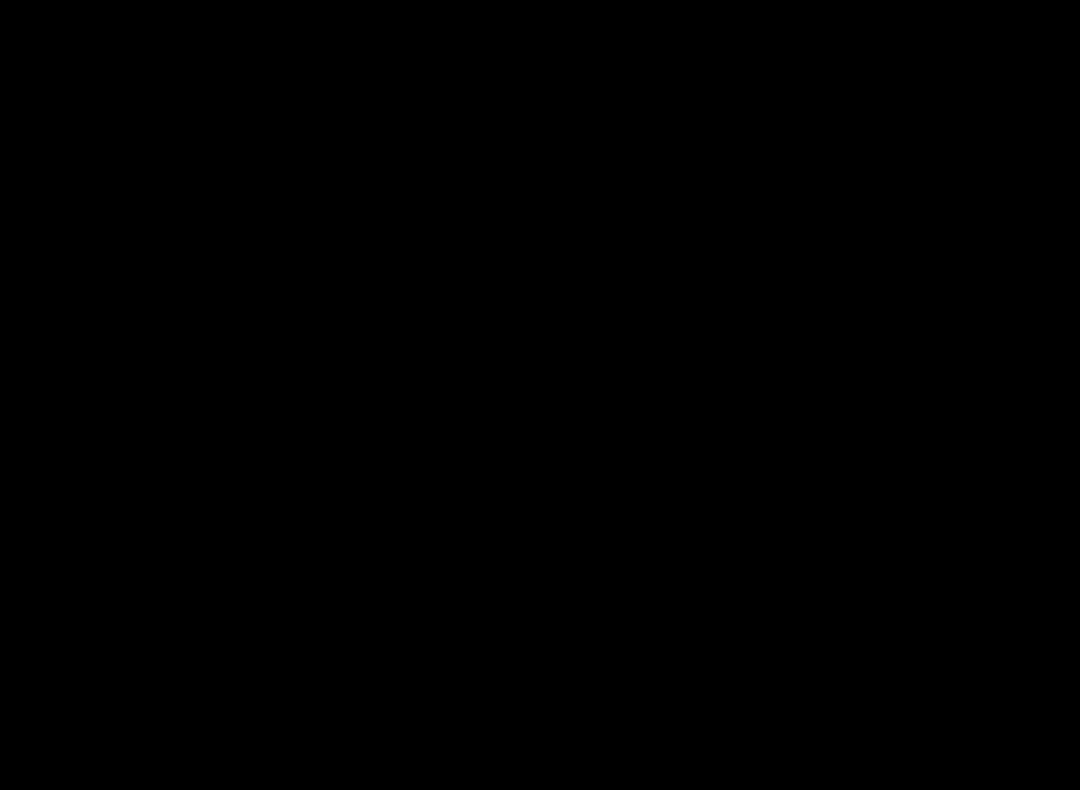 click at bounding box center (540, 395) 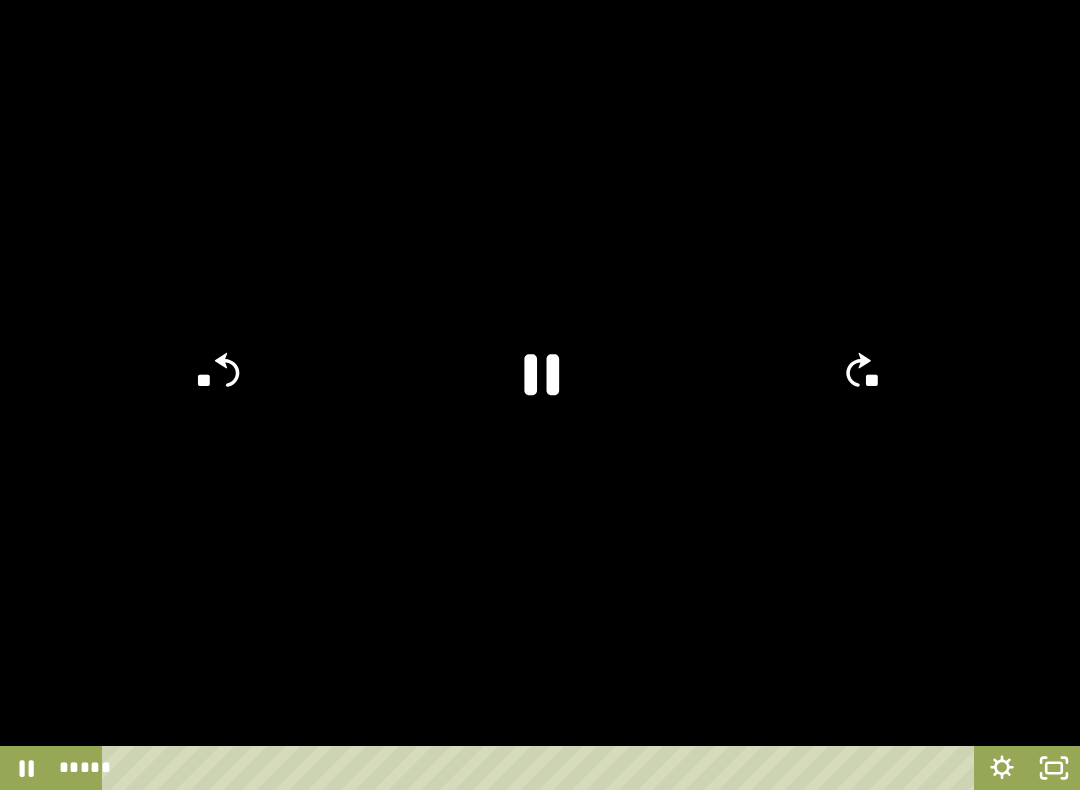 click 